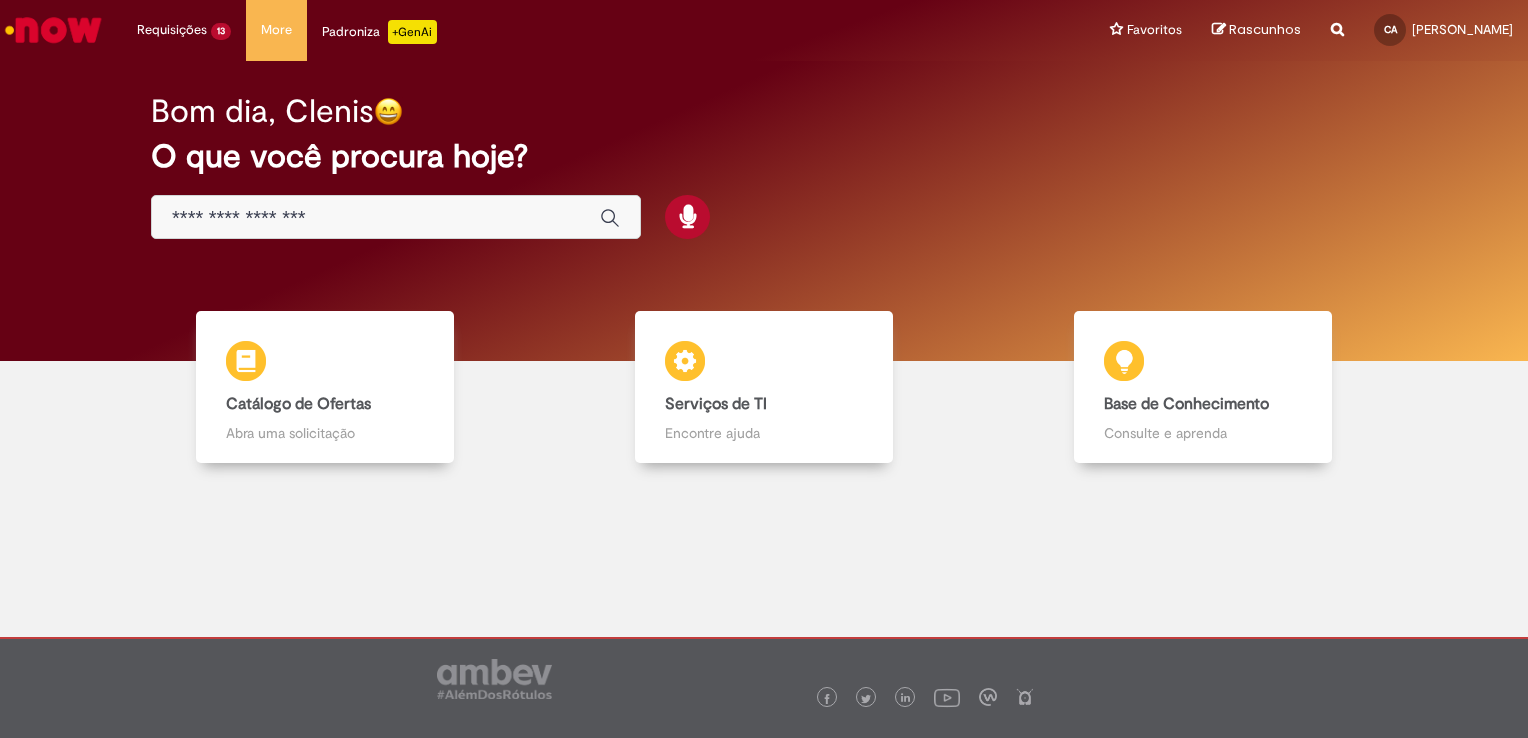scroll, scrollTop: 0, scrollLeft: 0, axis: both 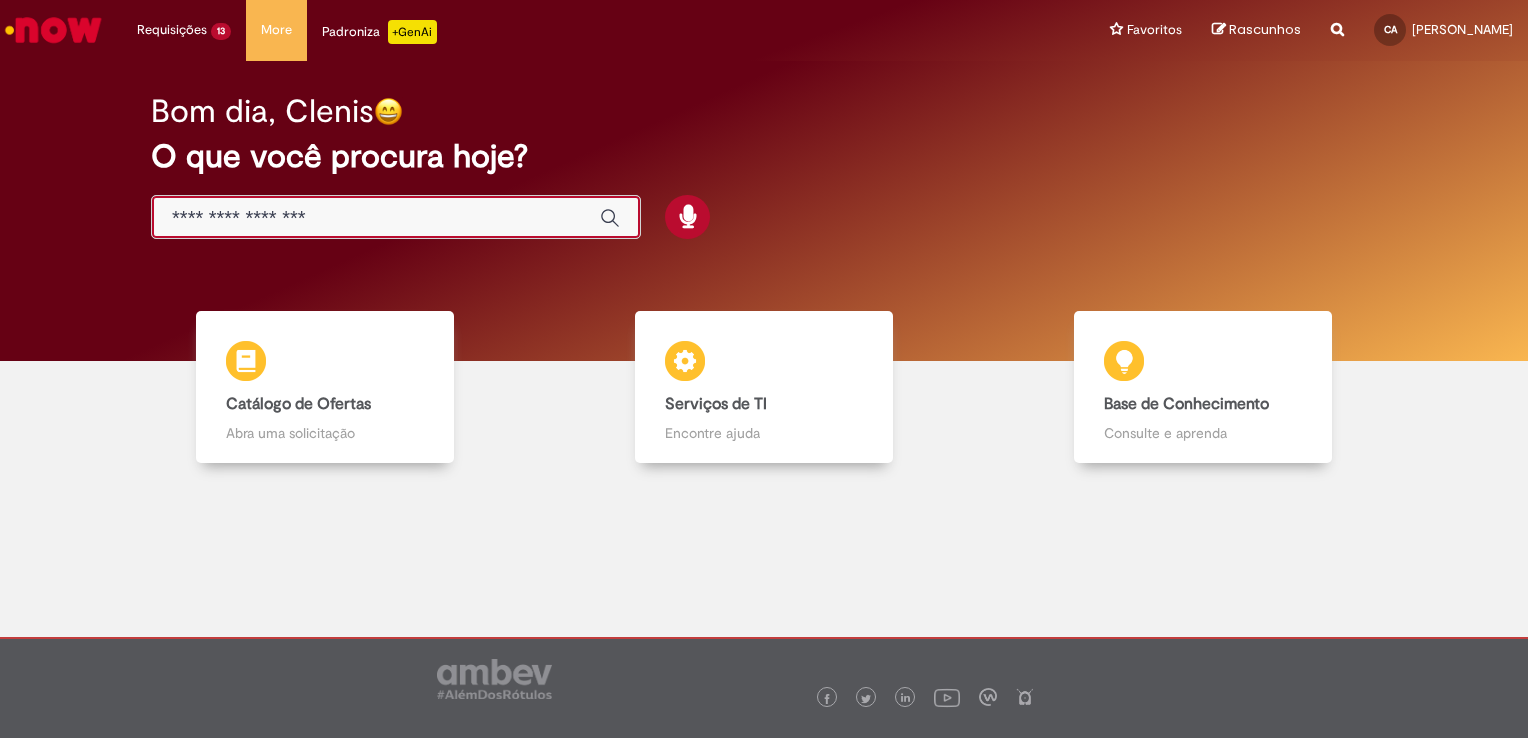 click at bounding box center [376, 218] 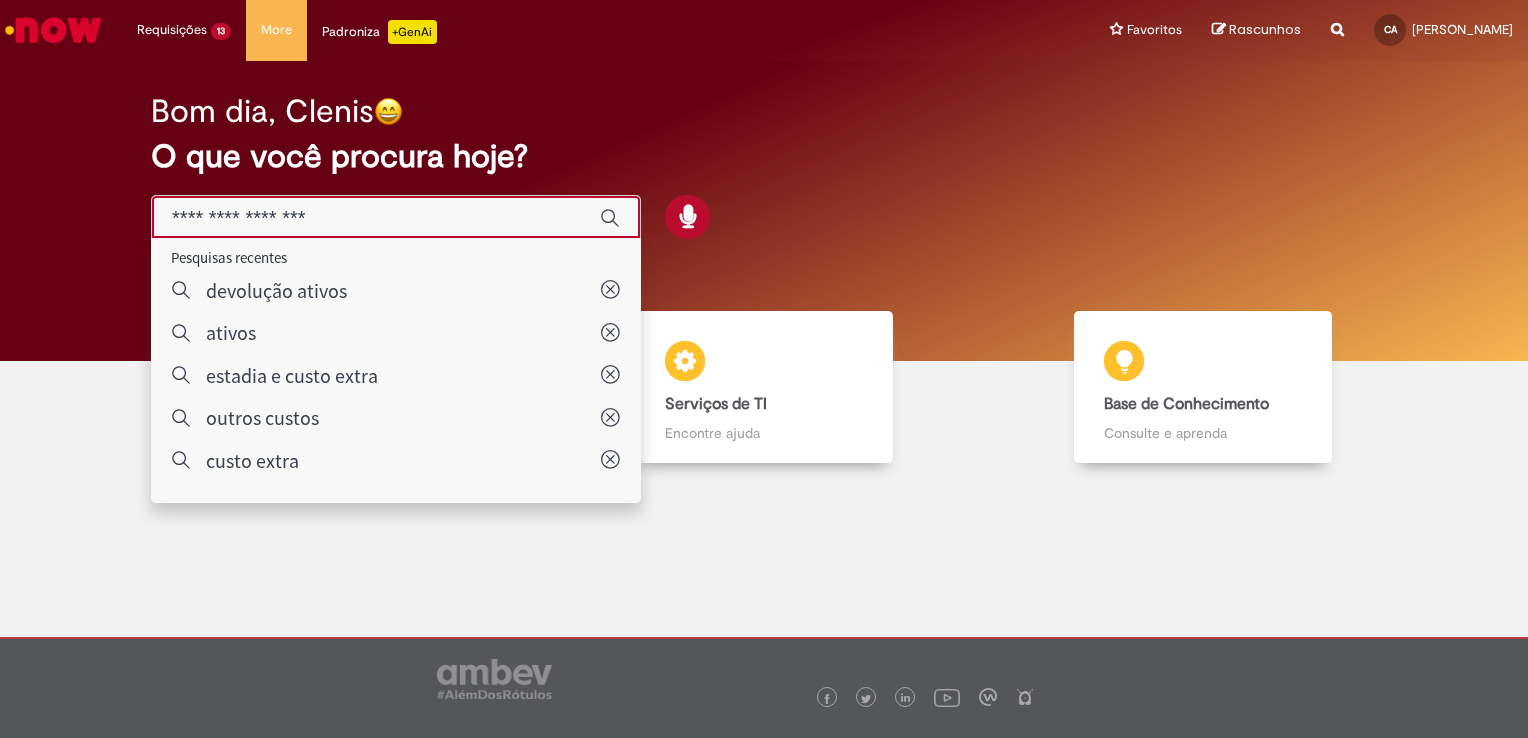 click on "Bom dia, Clenis
O que você procura hoje?" at bounding box center [764, 167] 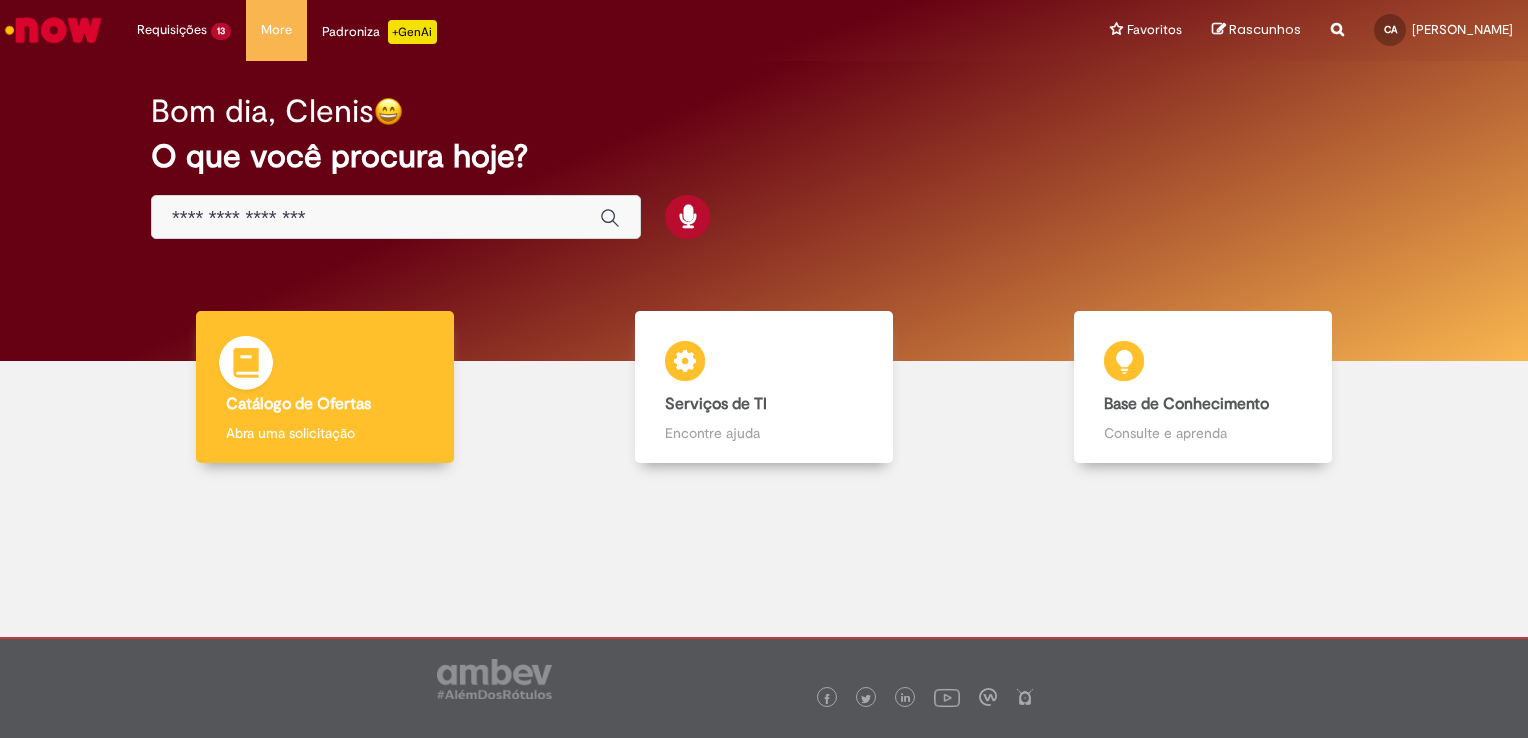 click on "Catálogo de Ofertas
Catálogo de Ofertas
Abra uma solicitação" at bounding box center (325, 387) 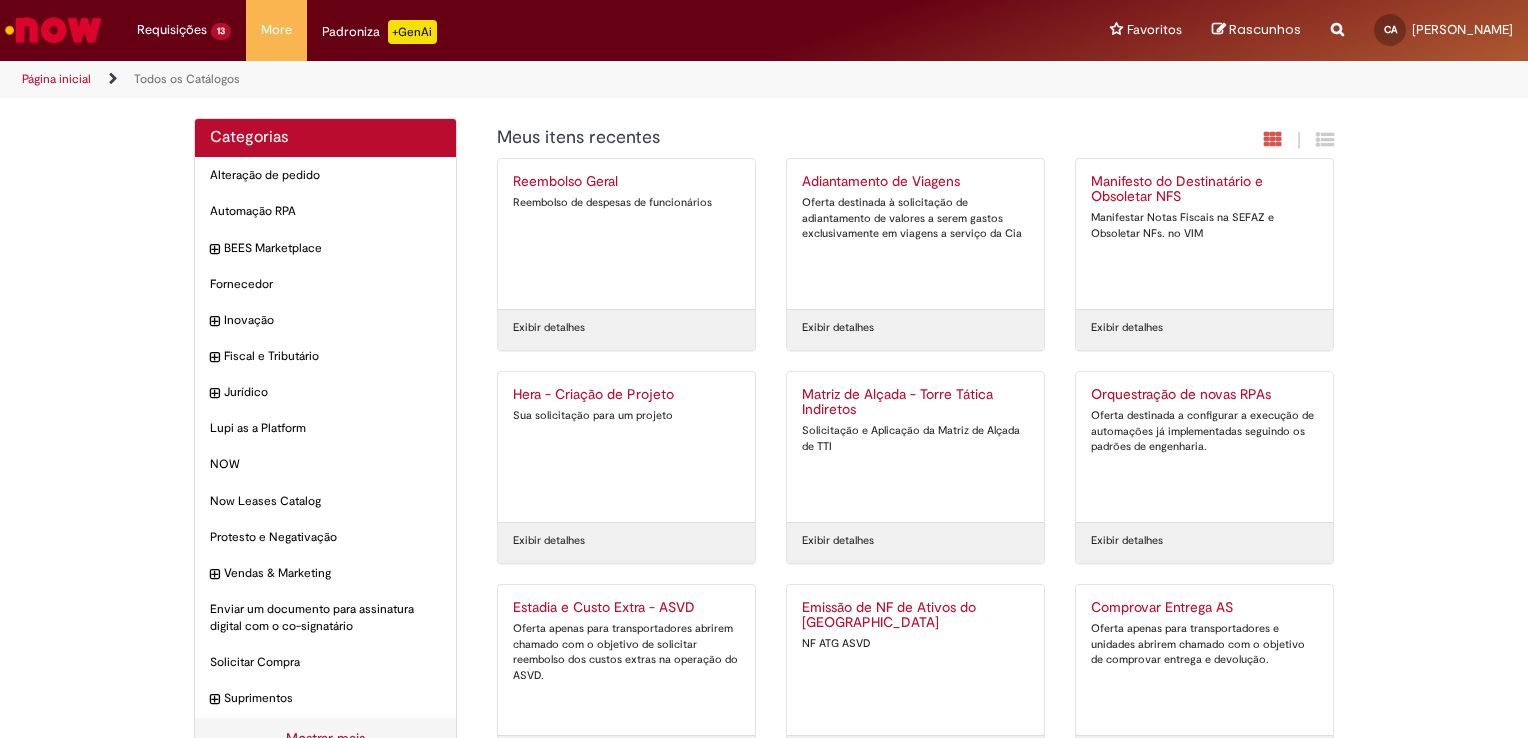 drag, startPoint x: 202, startPoint y: 2, endPoint x: 878, endPoint y: 654, distance: 939.19116 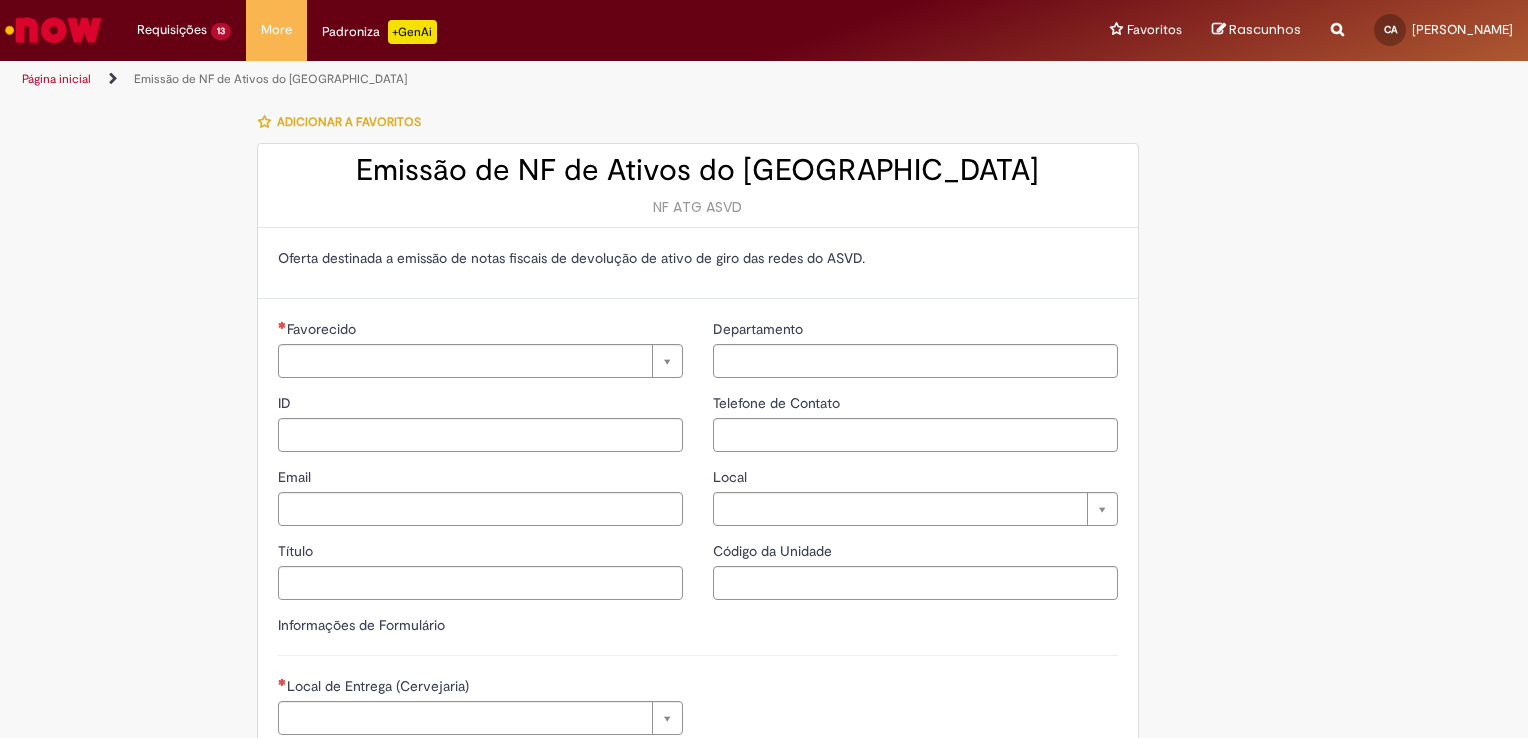 type on "**********" 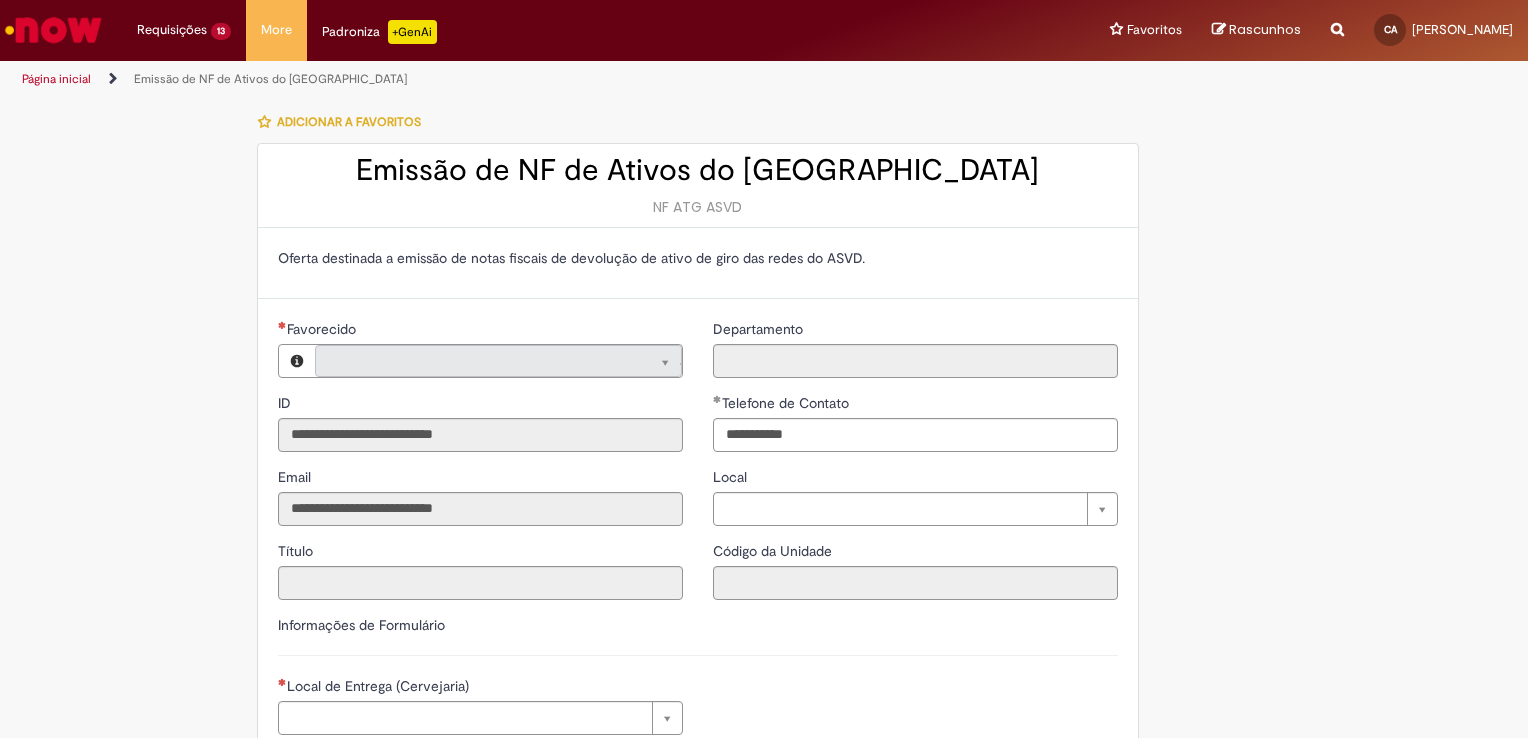type on "**********" 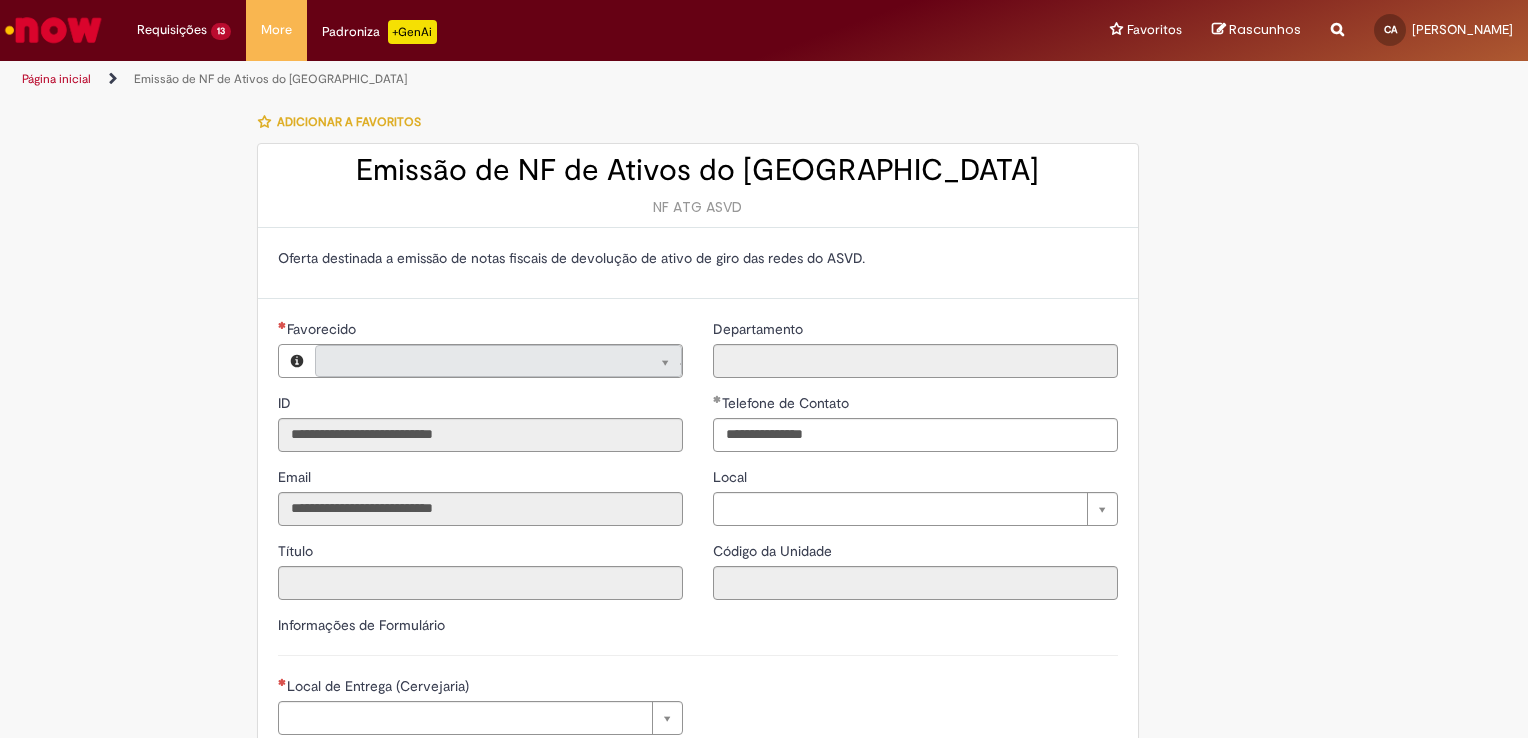 type on "**********" 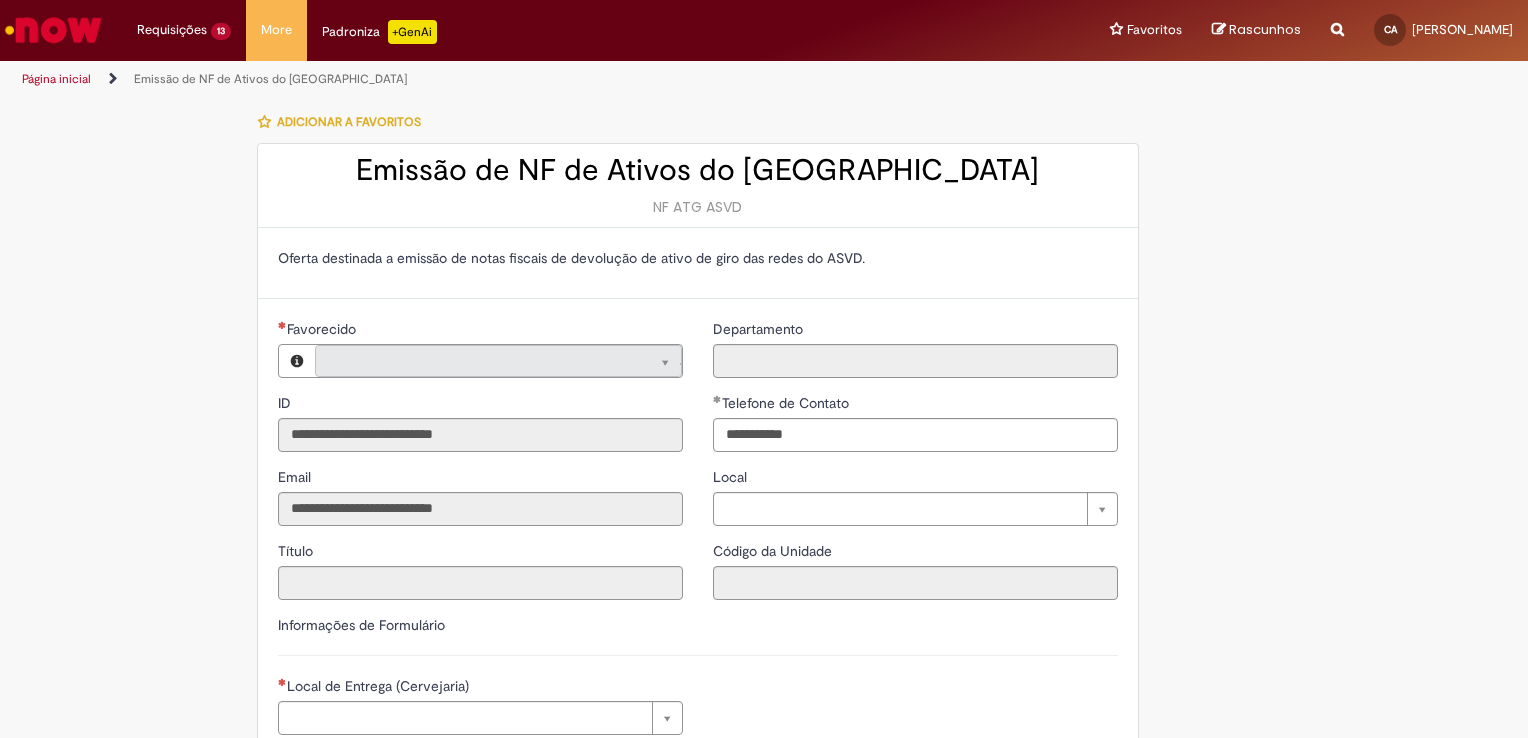 type on "**********" 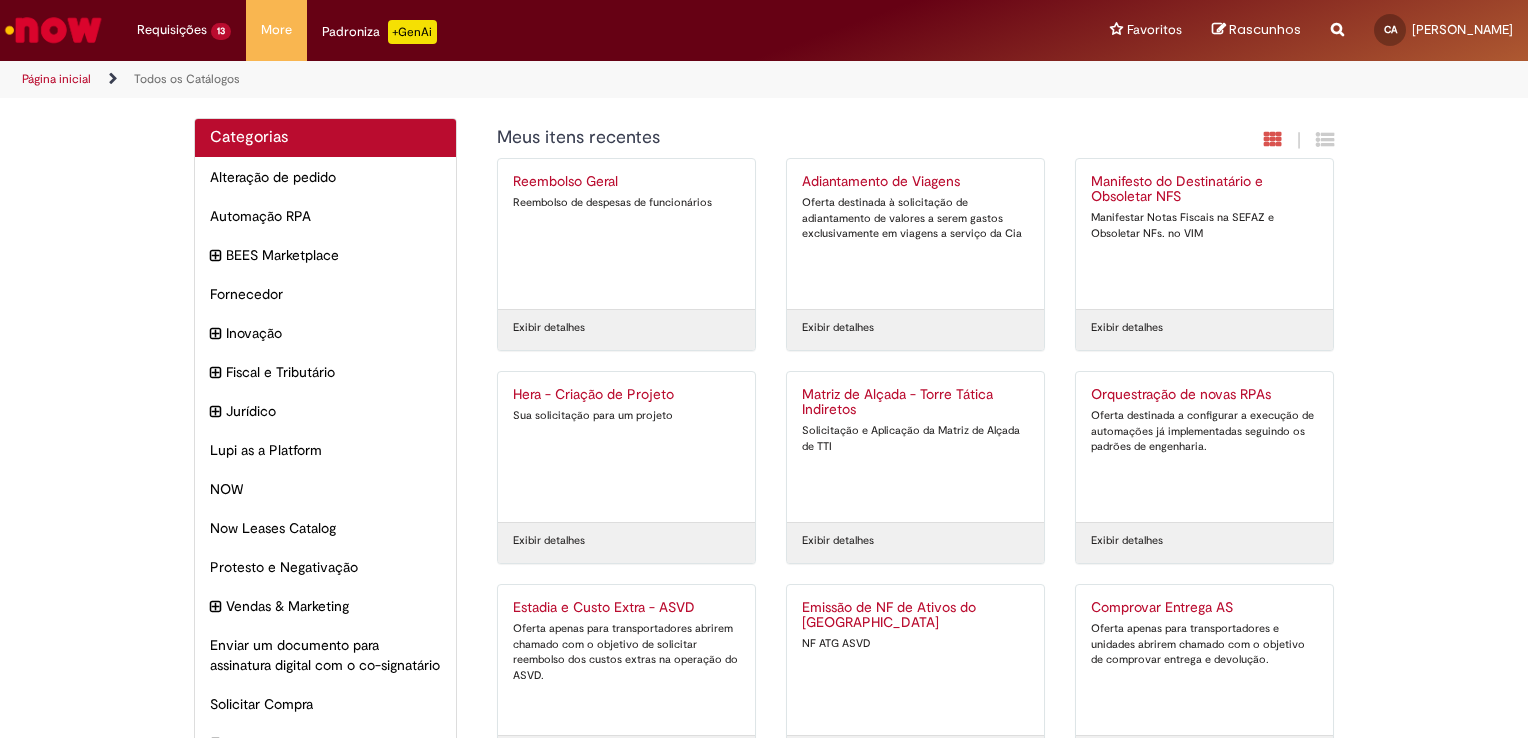 click on "Emissão de NF de Ativos do [GEOGRAPHIC_DATA]
NF ATG [GEOGRAPHIC_DATA]" at bounding box center (915, 660) 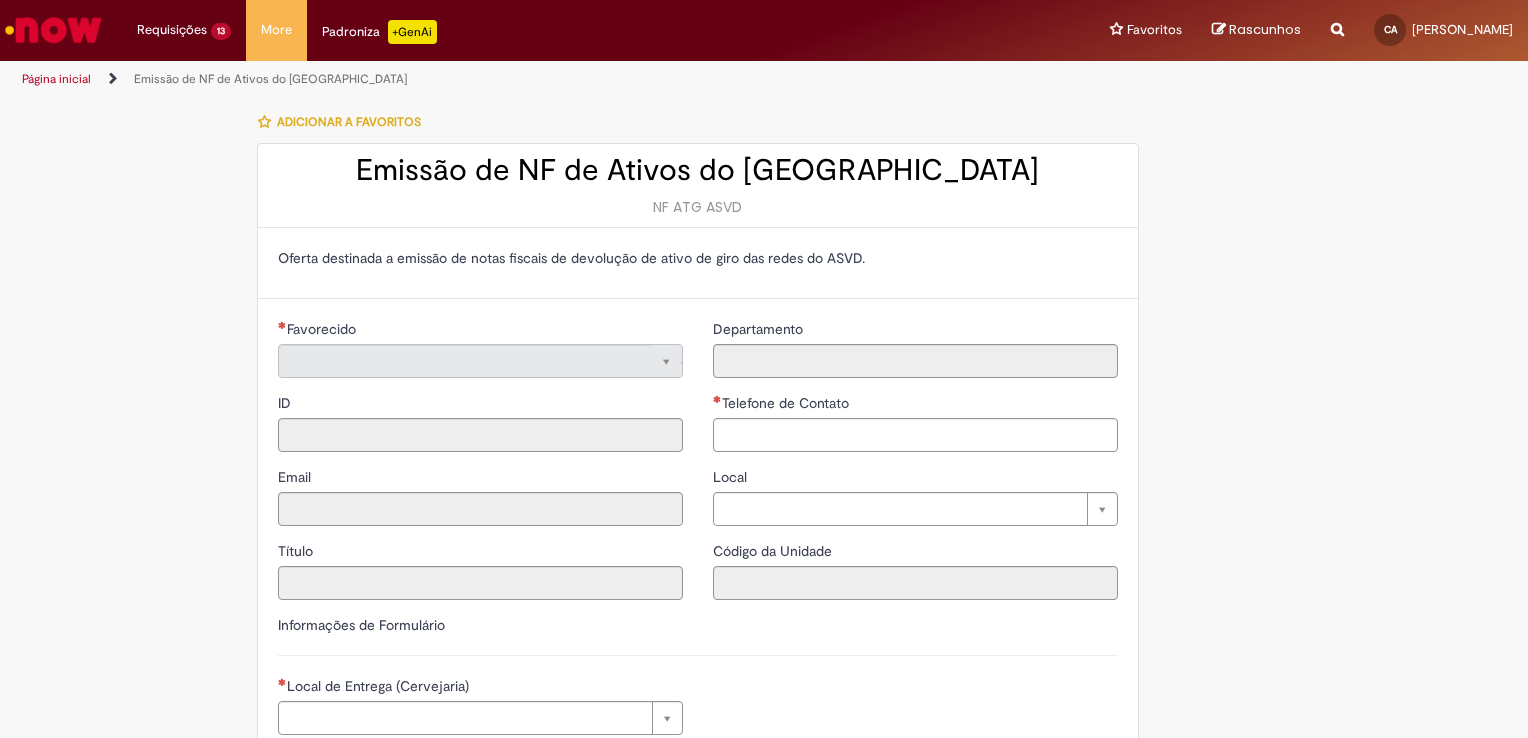 type on "**********" 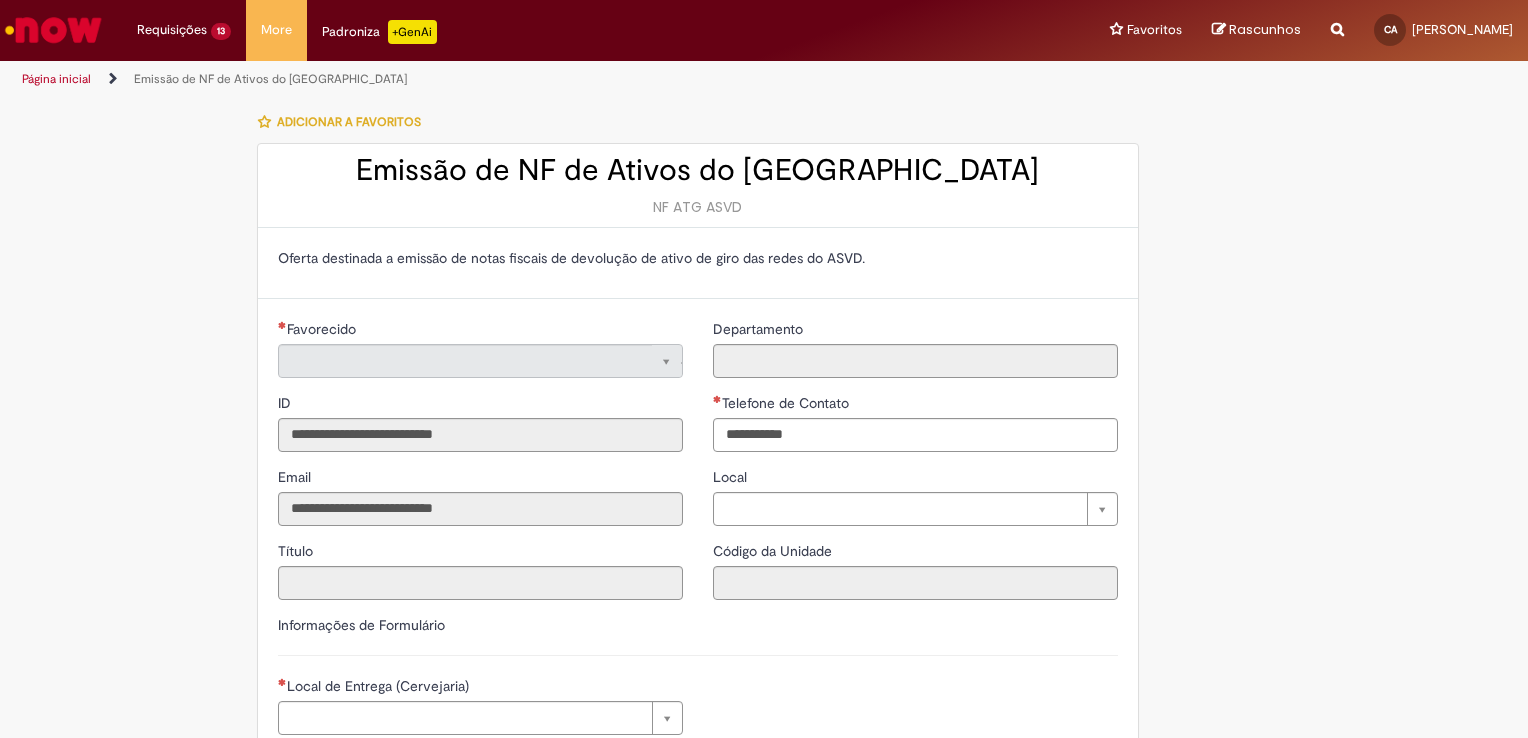 type on "**********" 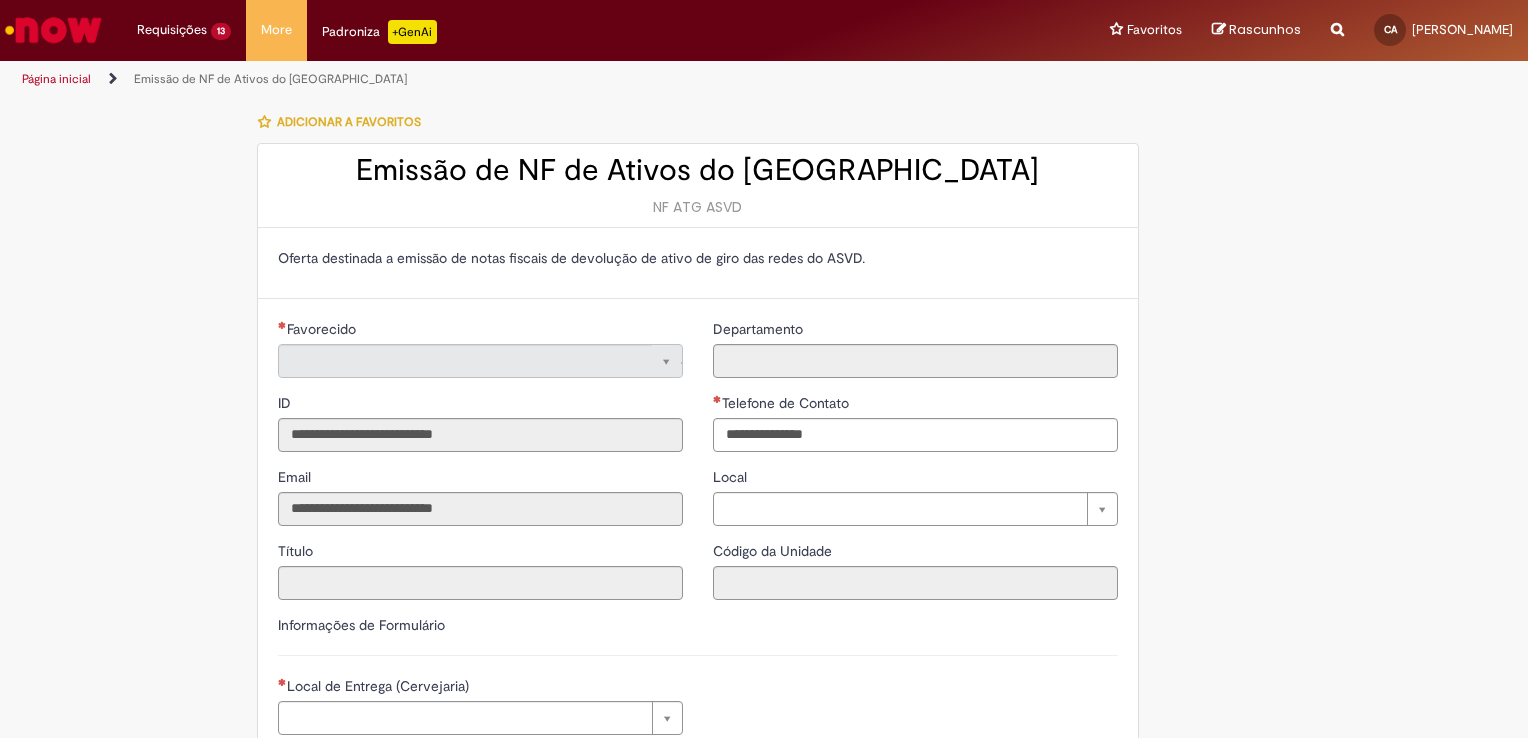 type on "**********" 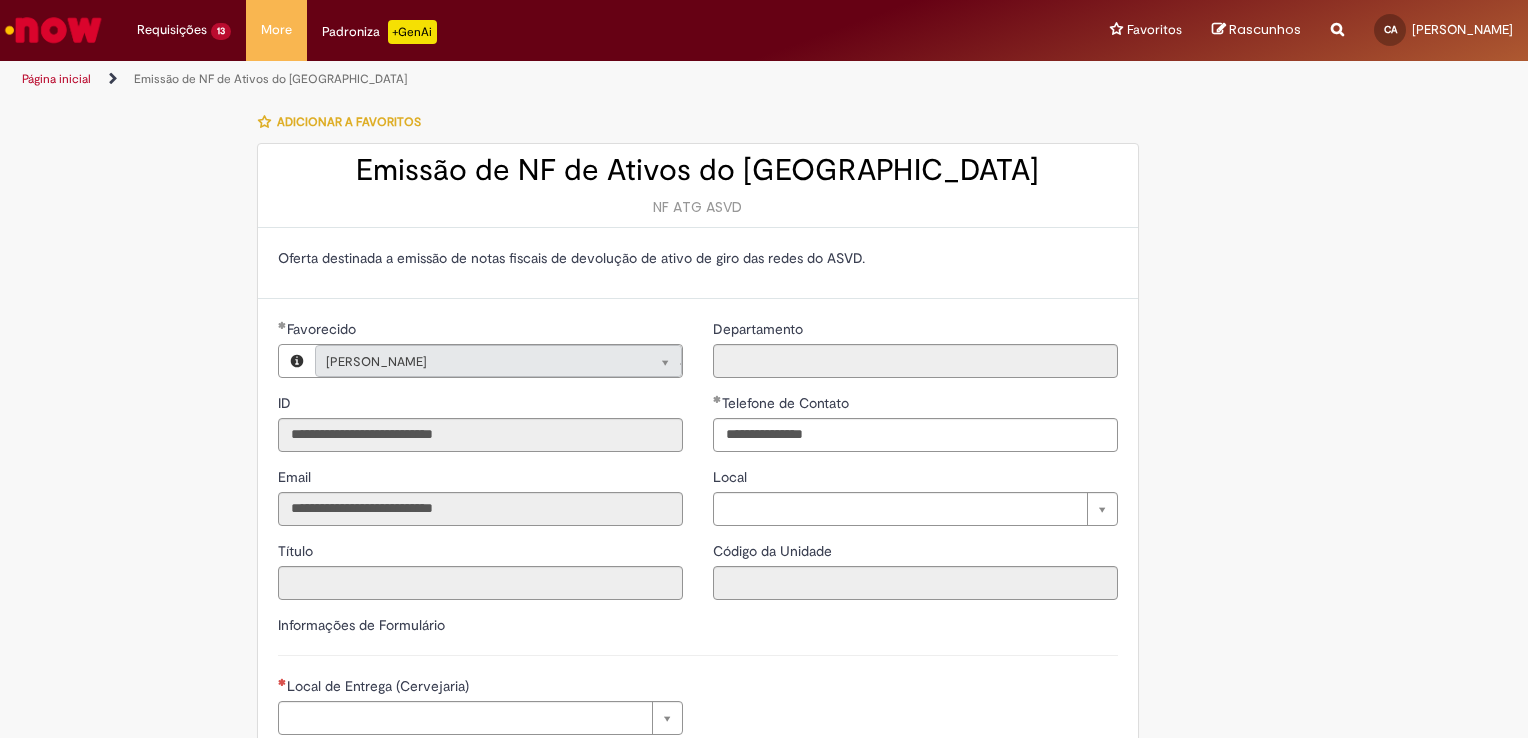 click on "**********" at bounding box center (764, 870) 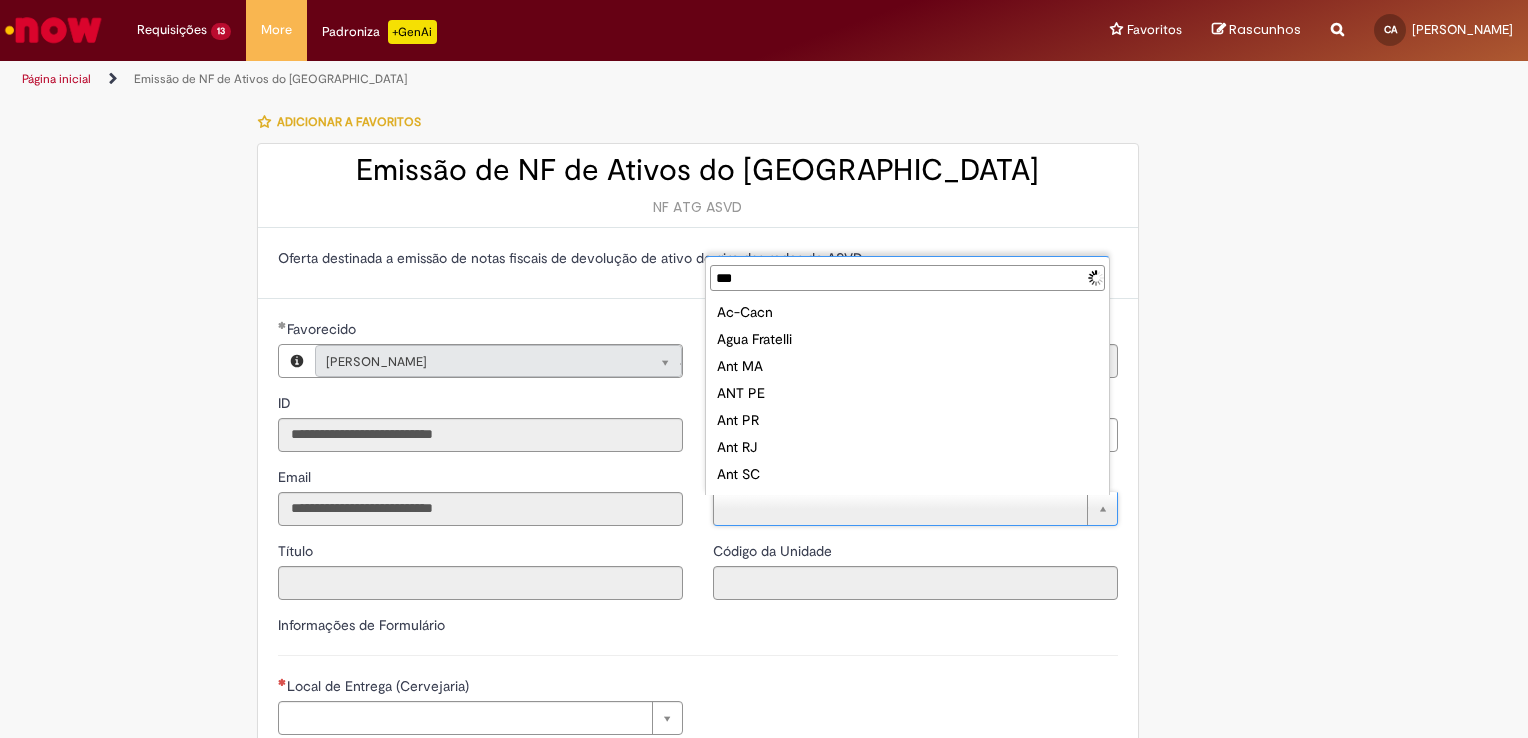 type on "****" 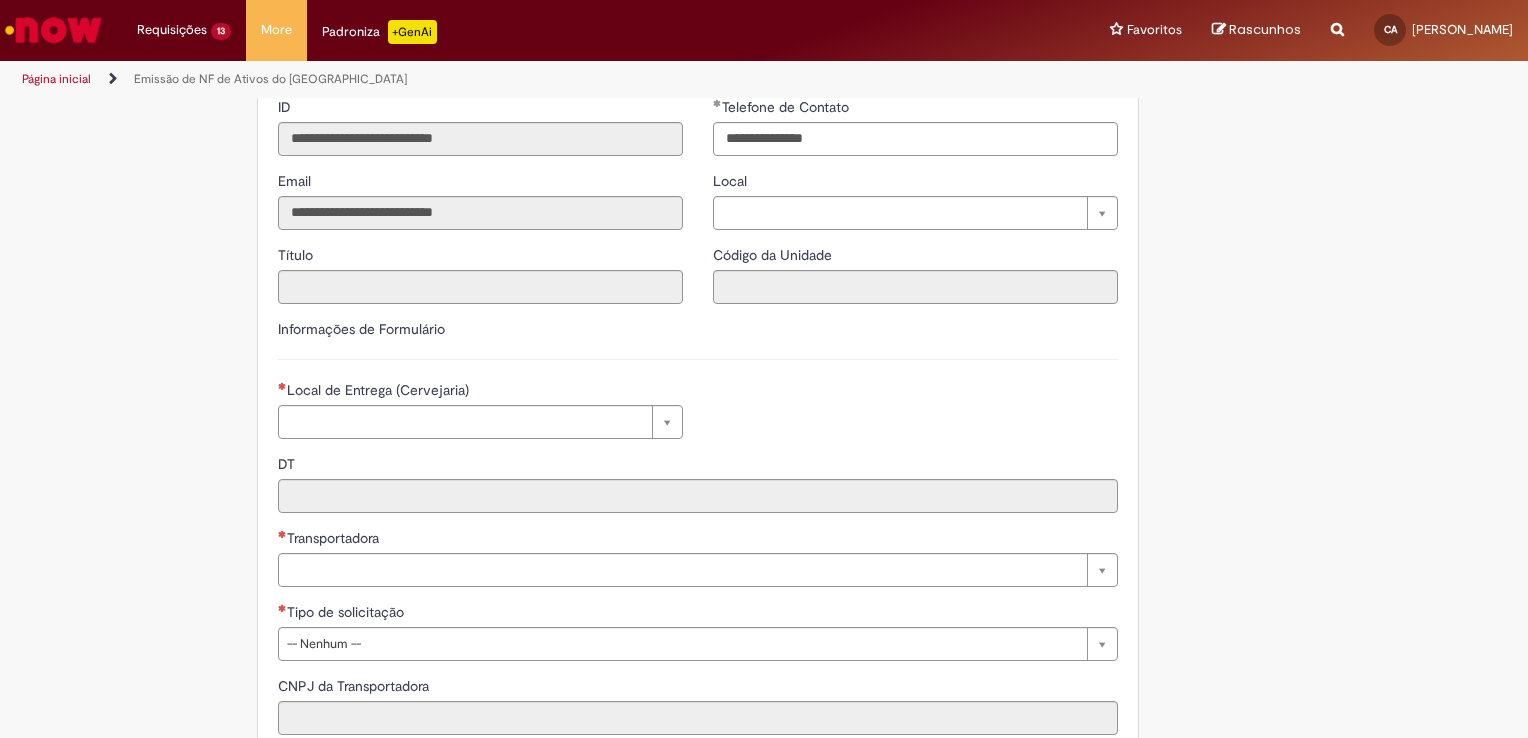 scroll, scrollTop: 321, scrollLeft: 0, axis: vertical 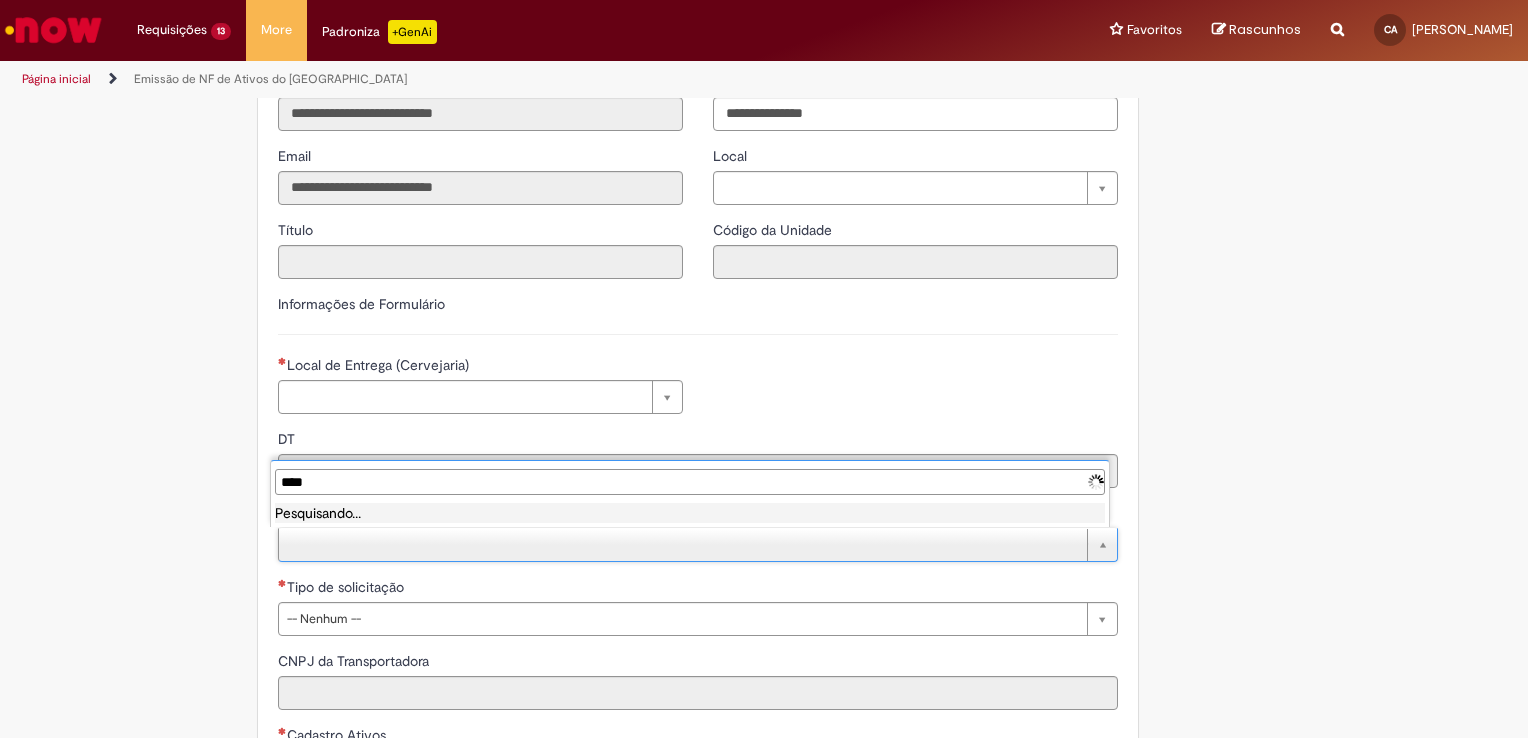 type on "*****" 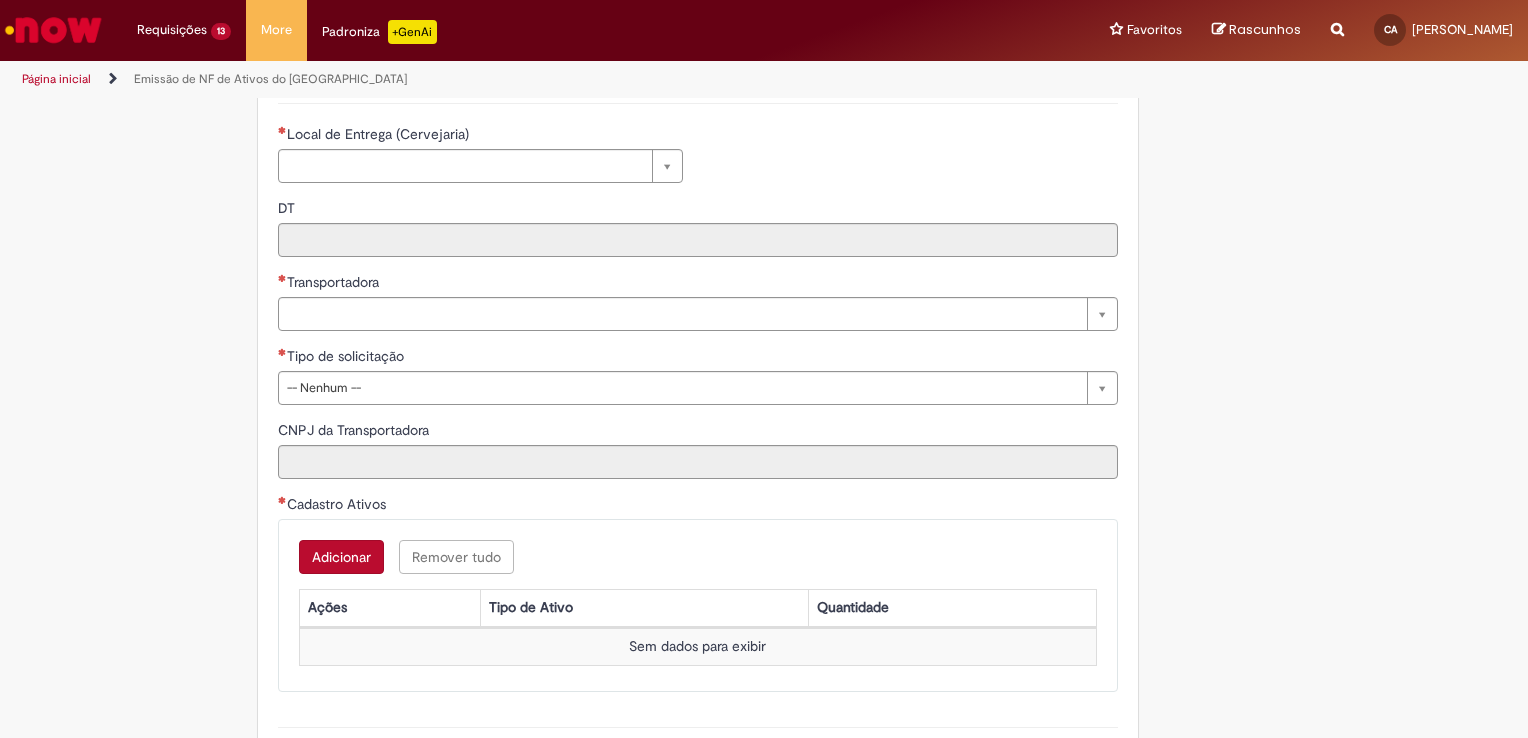scroll, scrollTop: 575, scrollLeft: 0, axis: vertical 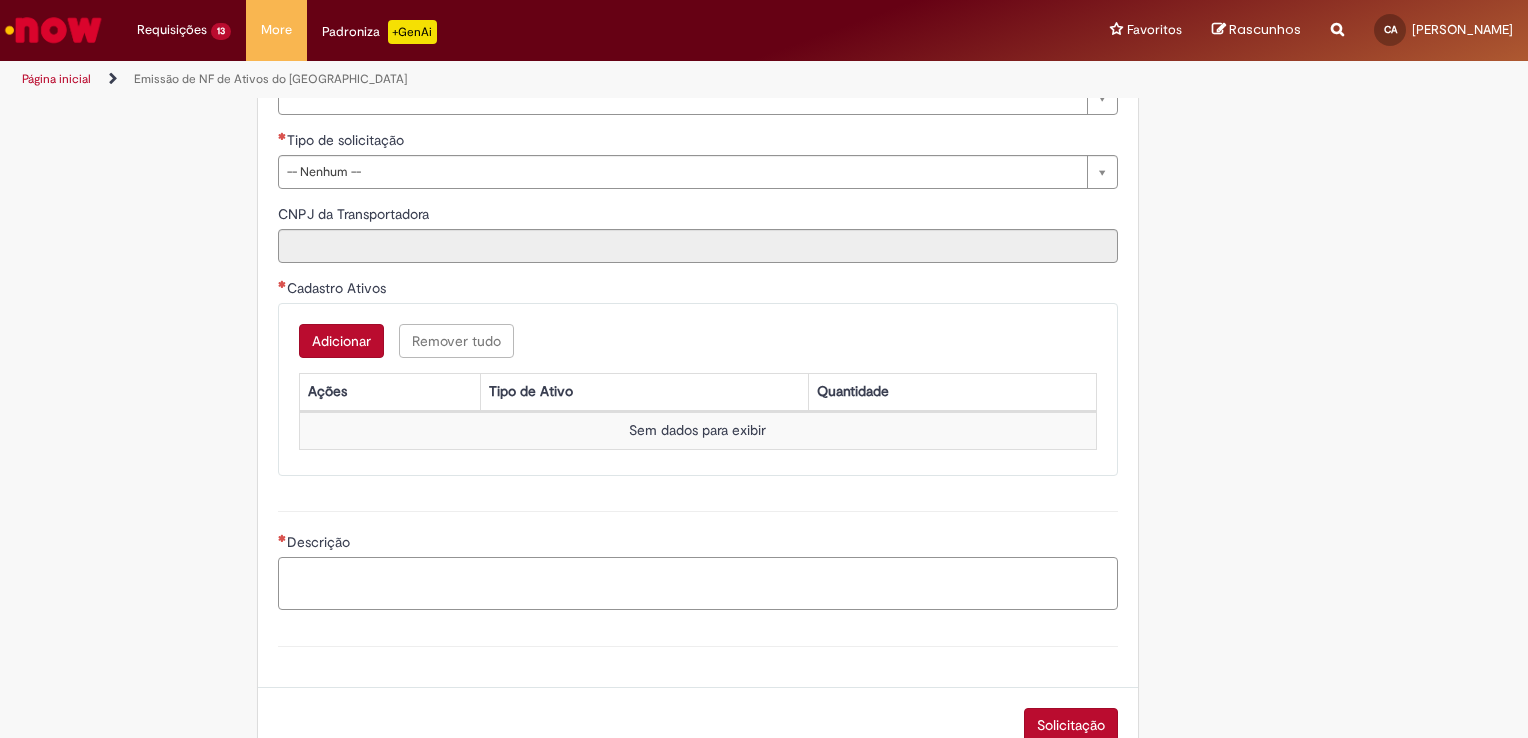 click on "Descrição" at bounding box center (698, 584) 